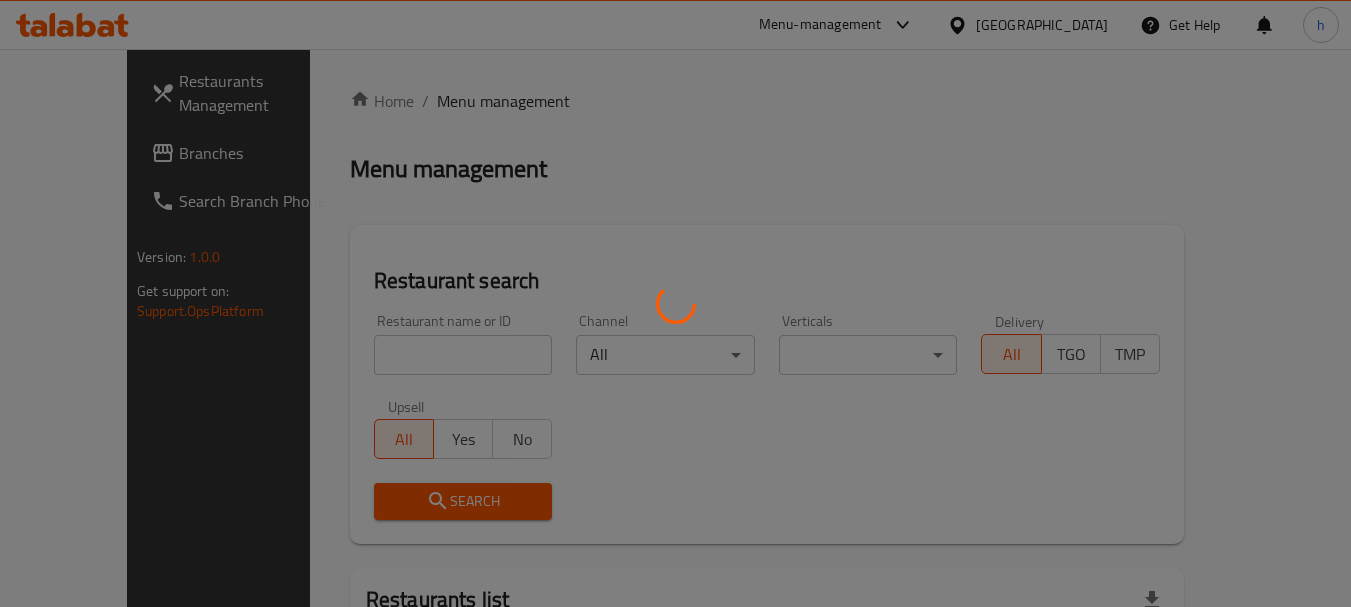 scroll, scrollTop: 0, scrollLeft: 0, axis: both 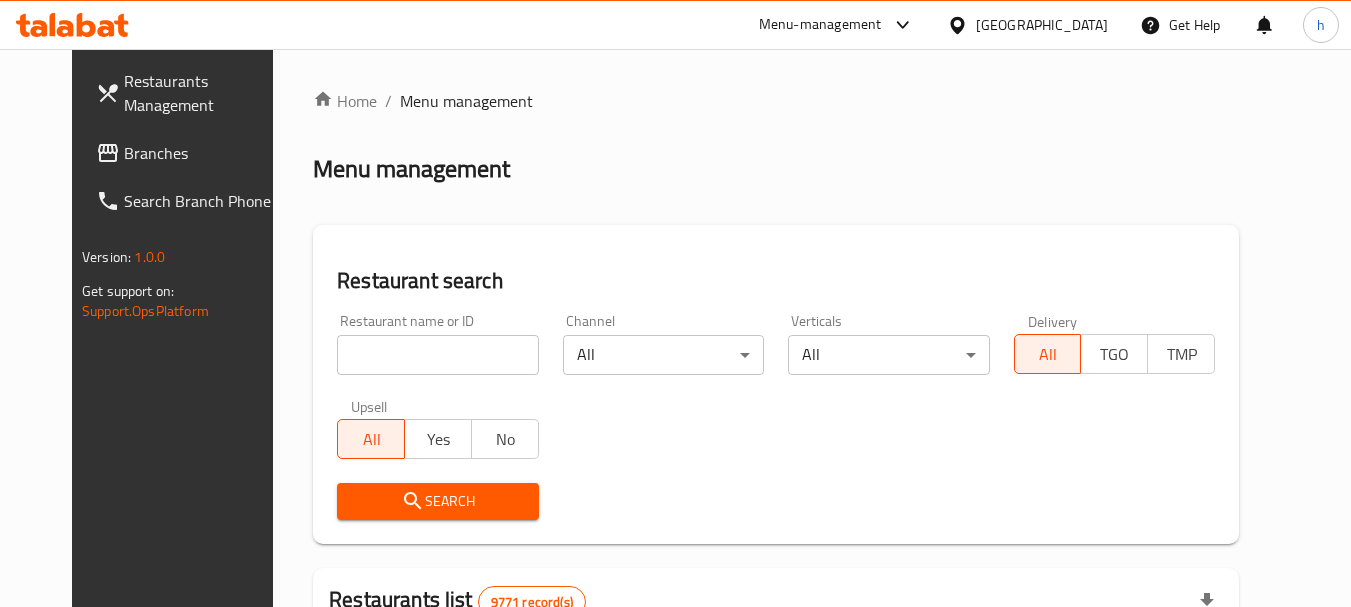 click on "Kuwait" at bounding box center (1042, 25) 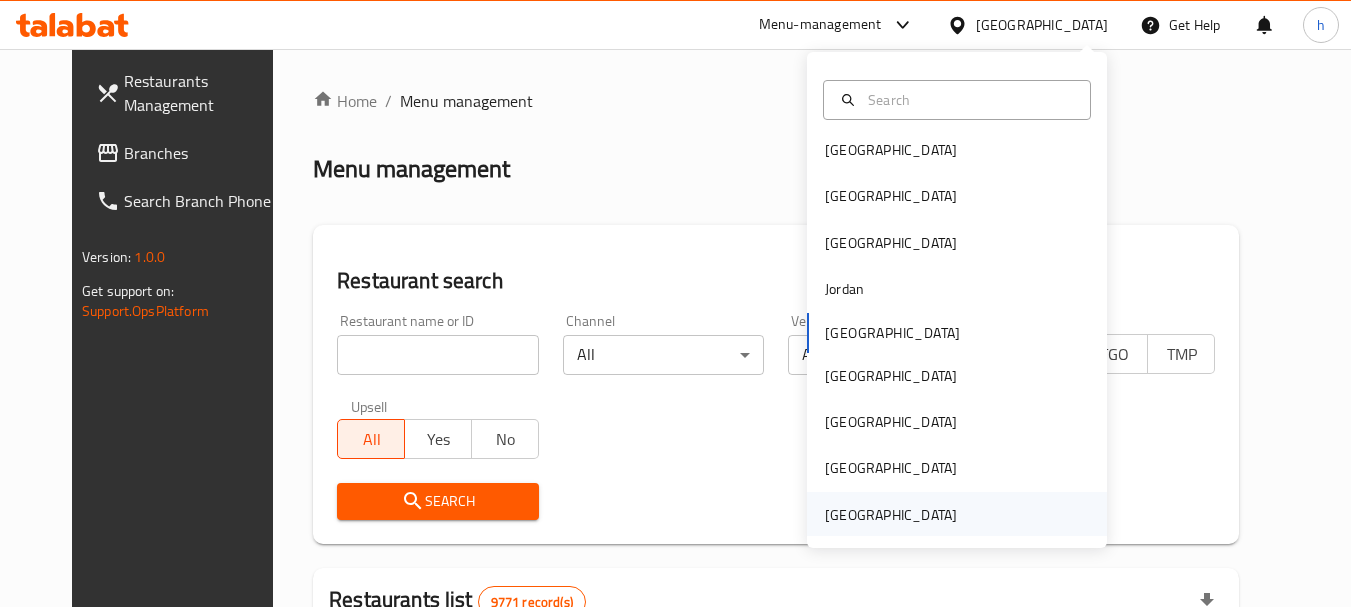 scroll, scrollTop: 11, scrollLeft: 0, axis: vertical 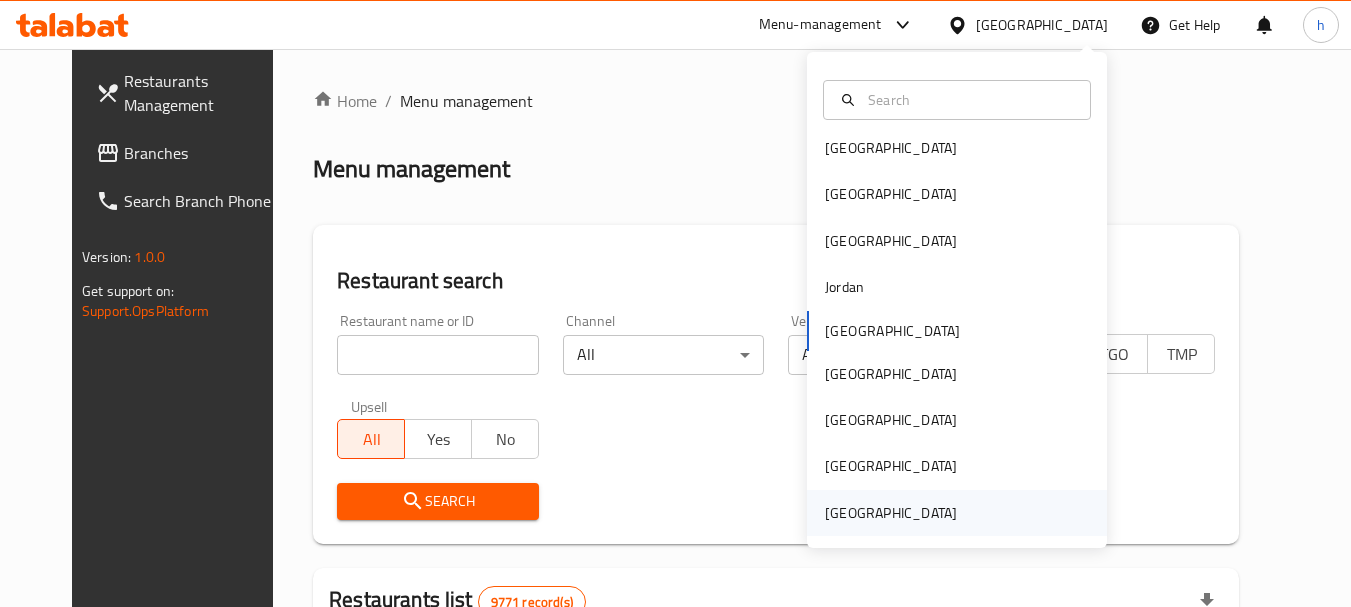 click on "[GEOGRAPHIC_DATA]" at bounding box center (891, 513) 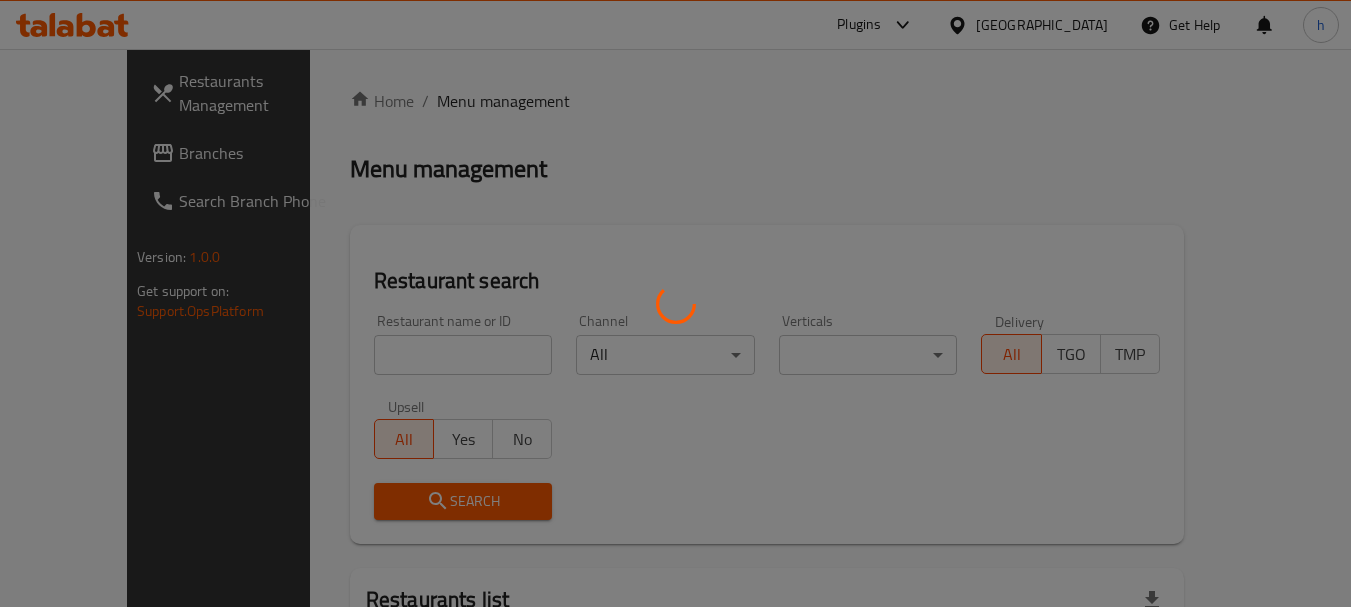 click at bounding box center (675, 303) 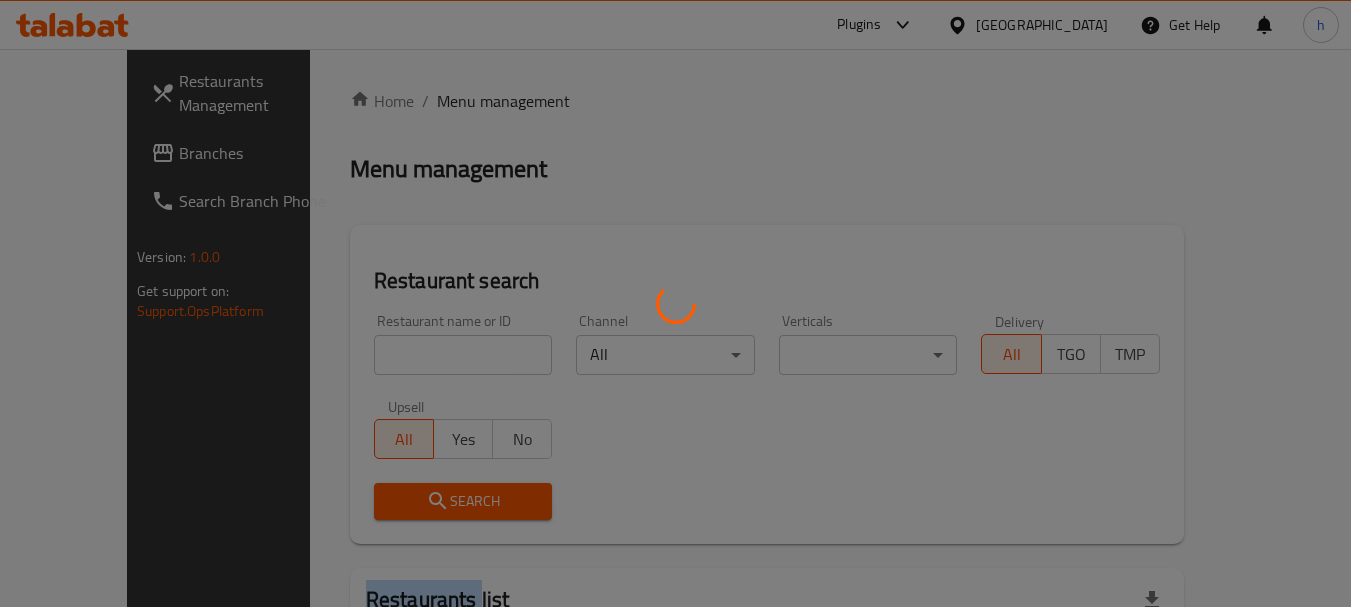 click at bounding box center (675, 303) 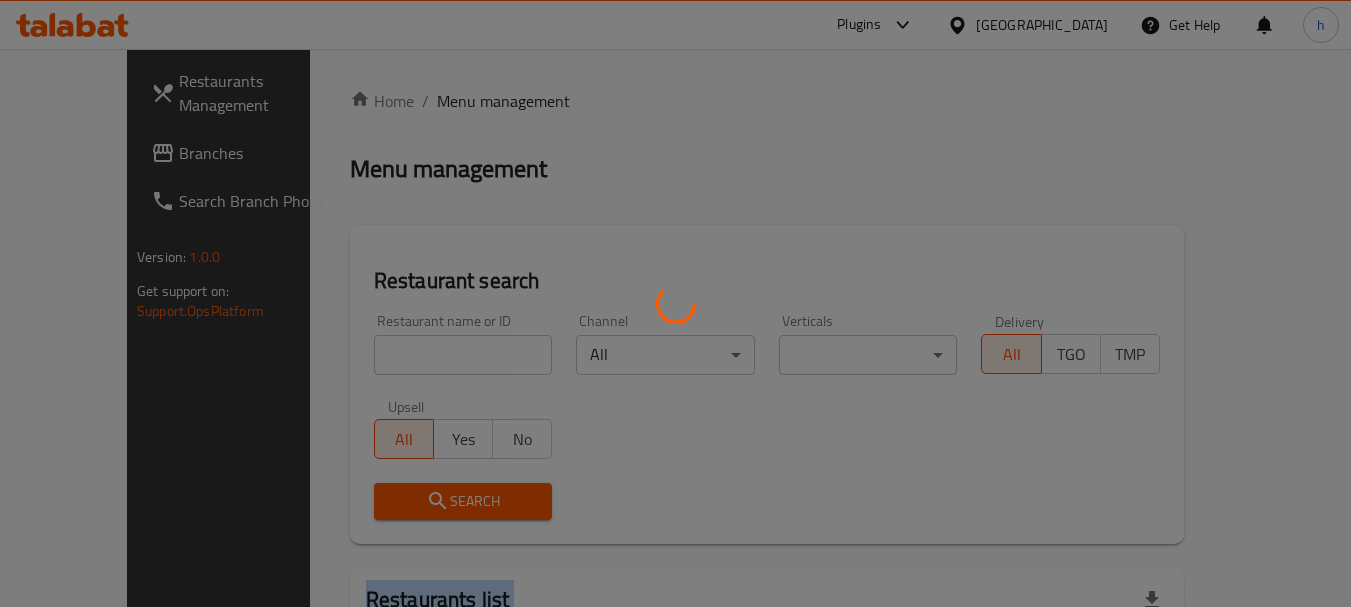 click at bounding box center (675, 303) 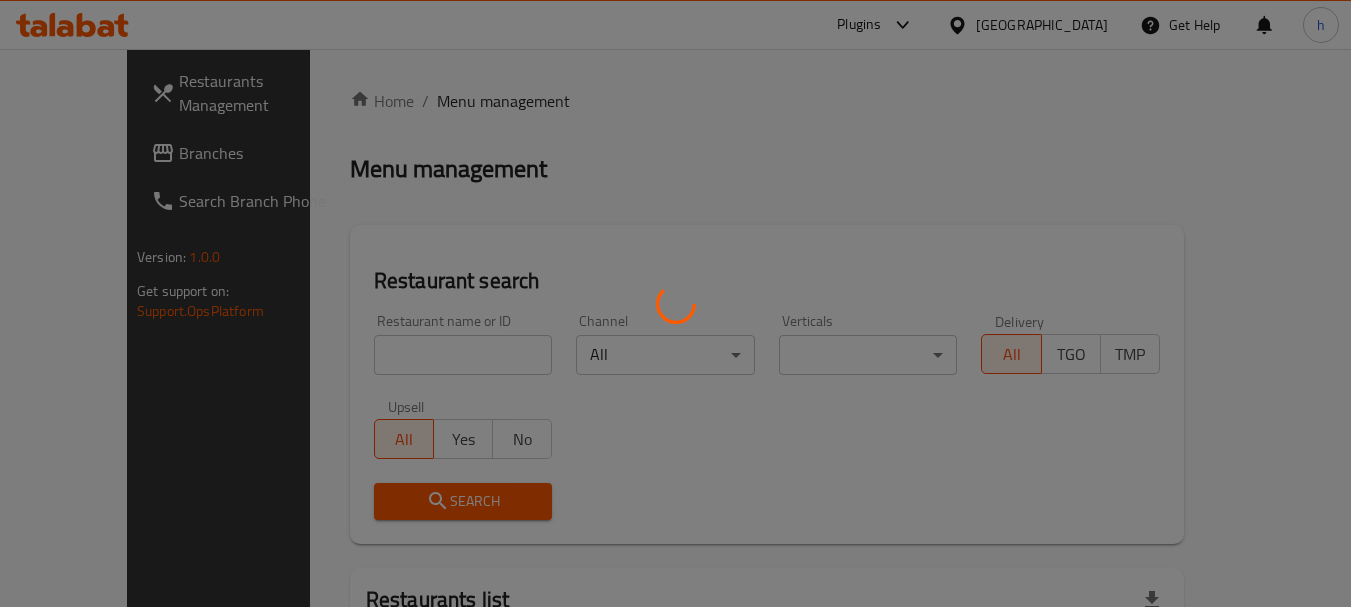 click at bounding box center [675, 303] 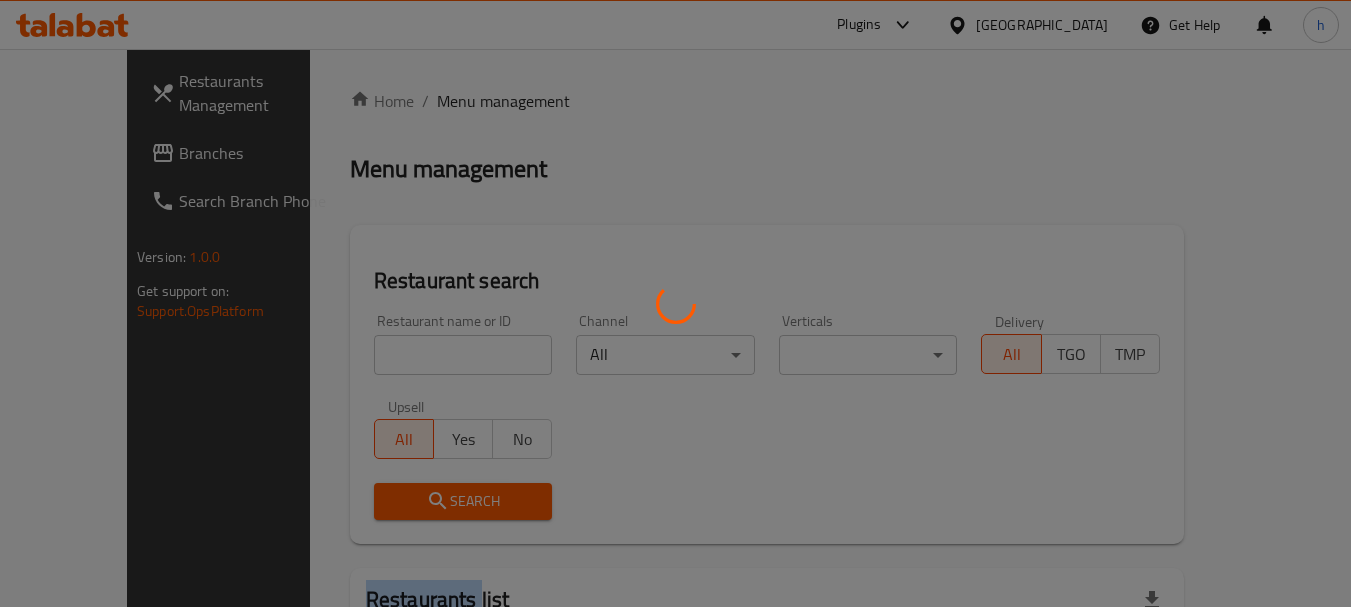 click at bounding box center (675, 303) 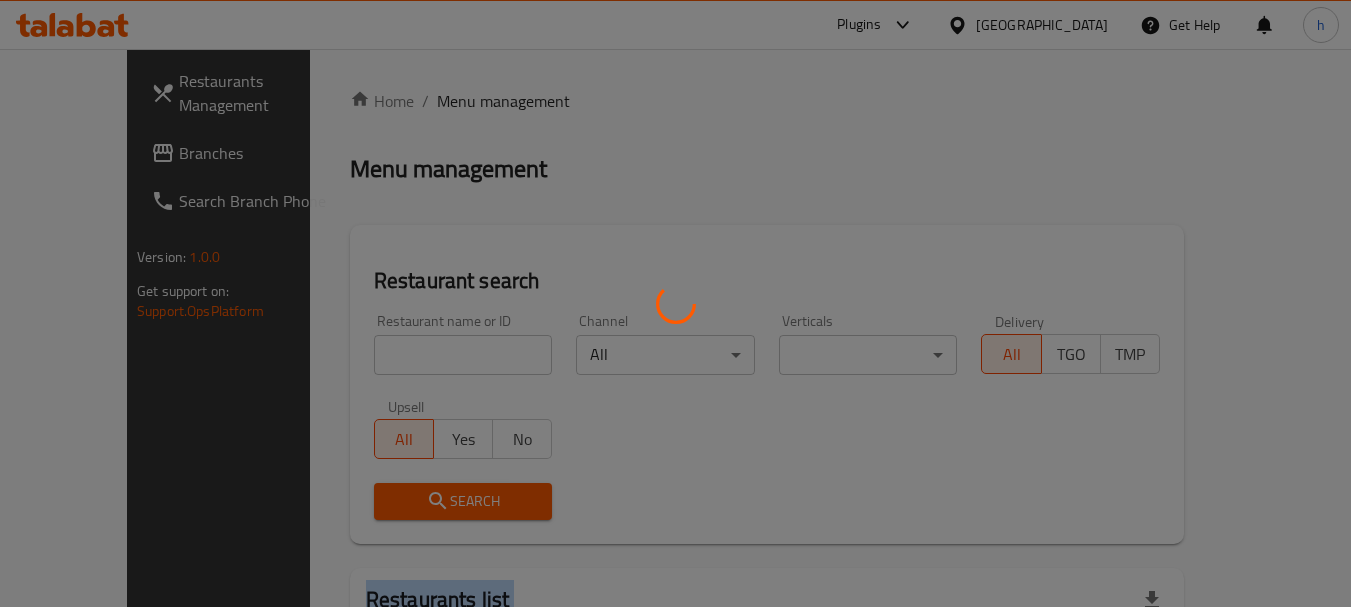 click at bounding box center (675, 303) 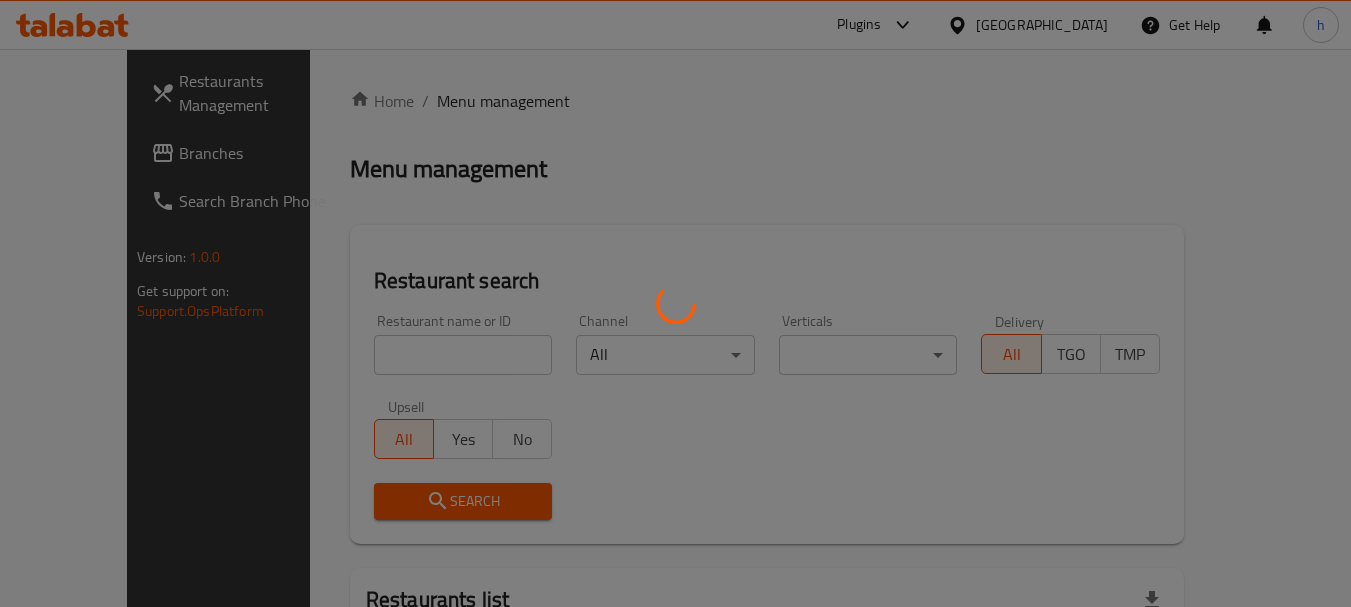 click at bounding box center (675, 303) 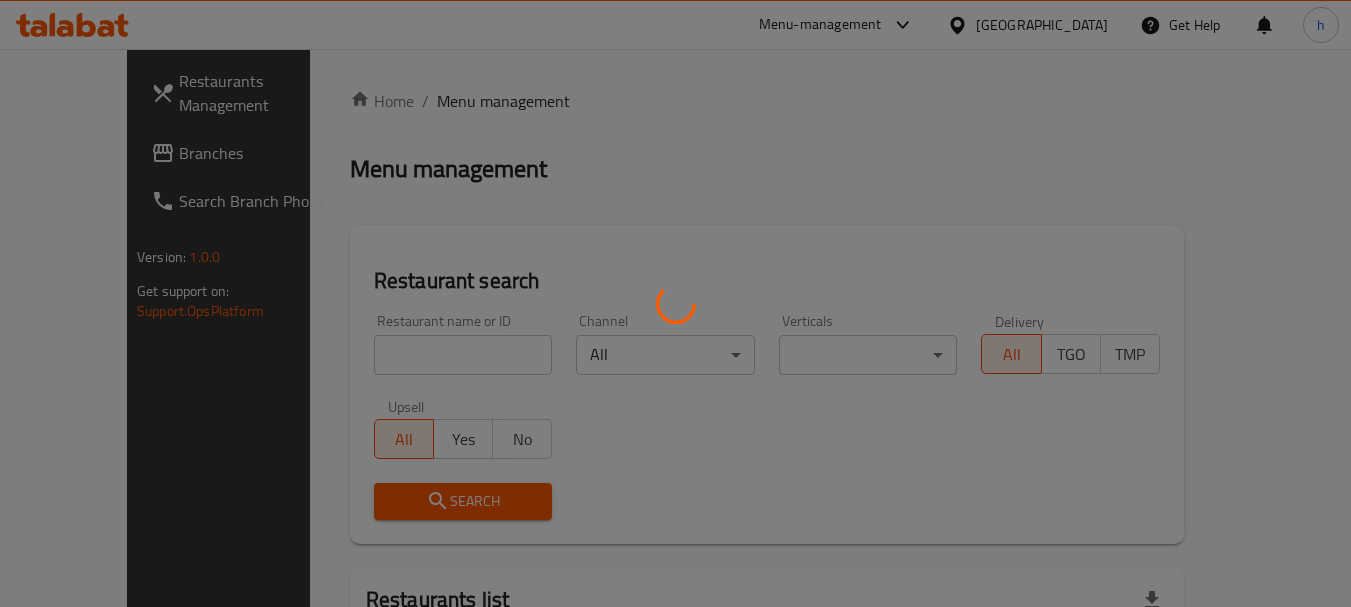 scroll, scrollTop: 0, scrollLeft: 0, axis: both 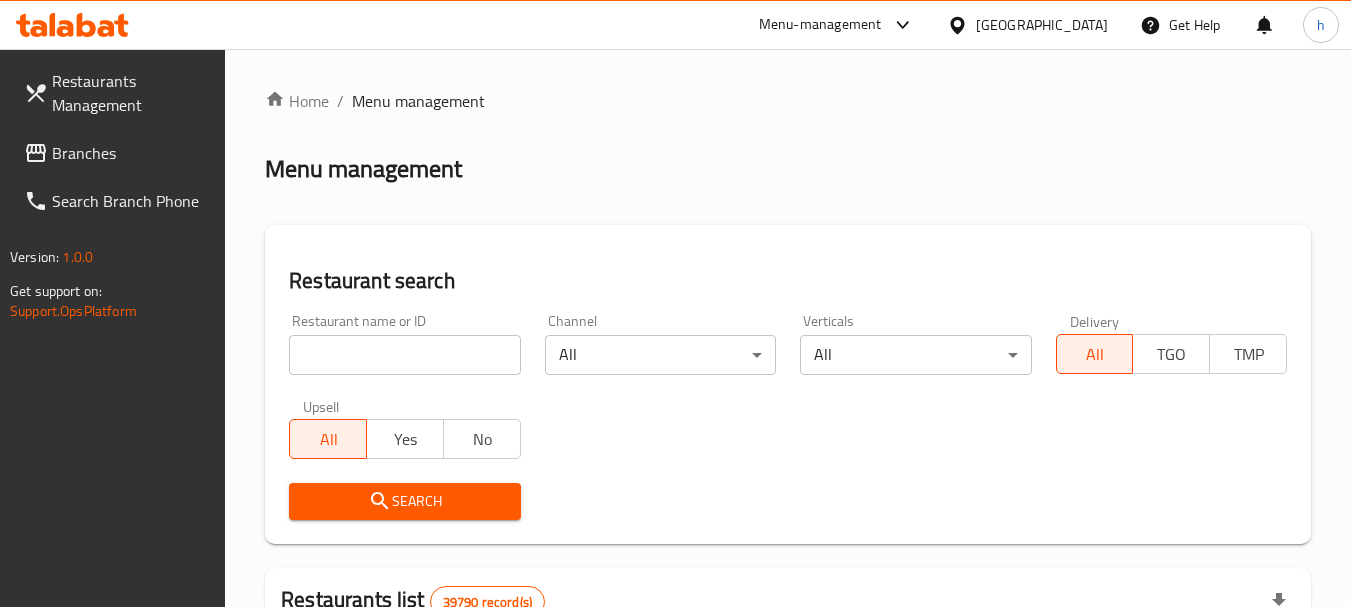 click at bounding box center (404, 355) 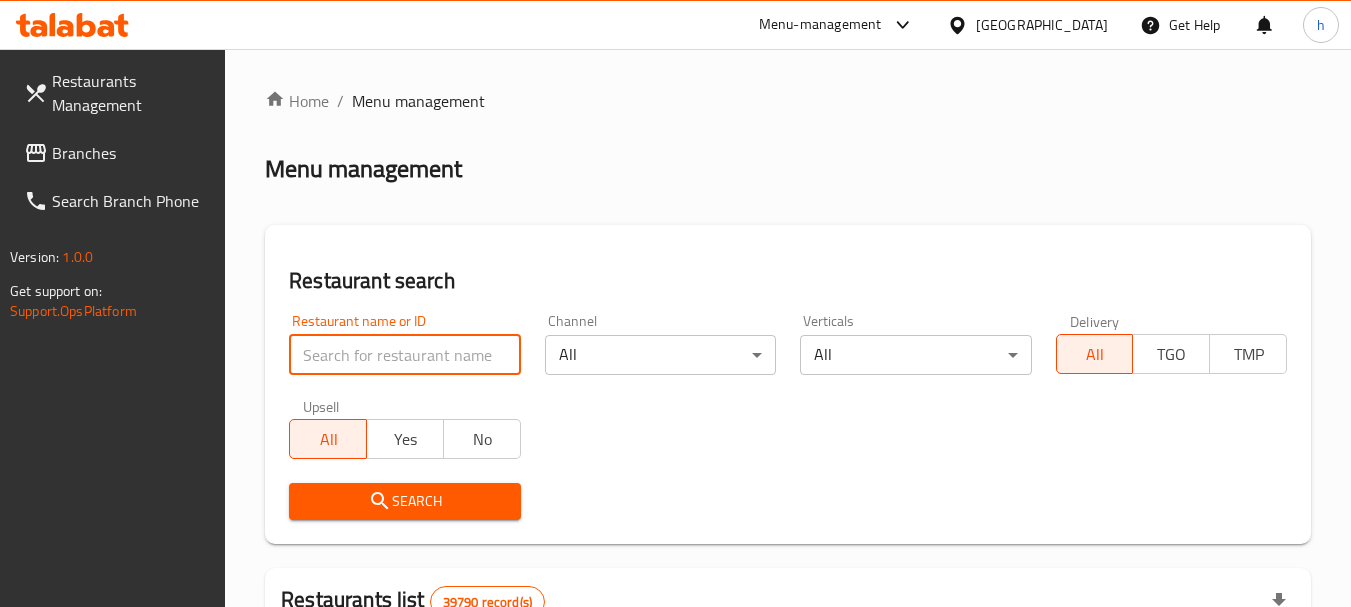 click on "Branches" at bounding box center [131, 153] 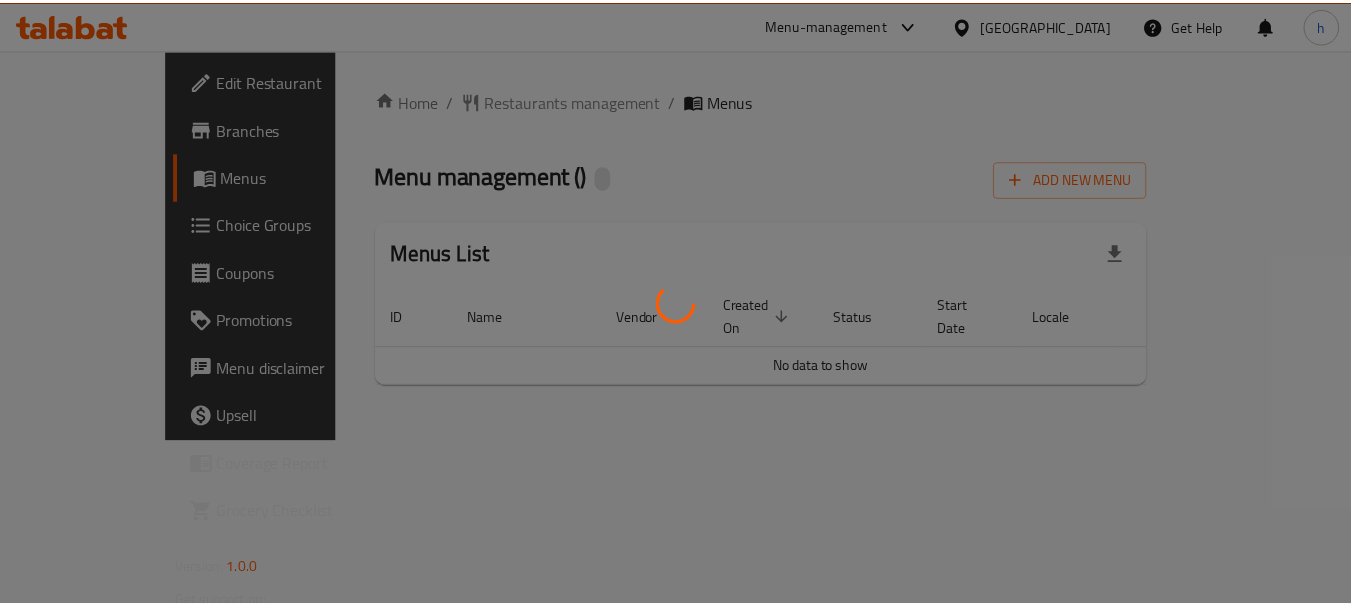 scroll, scrollTop: 0, scrollLeft: 0, axis: both 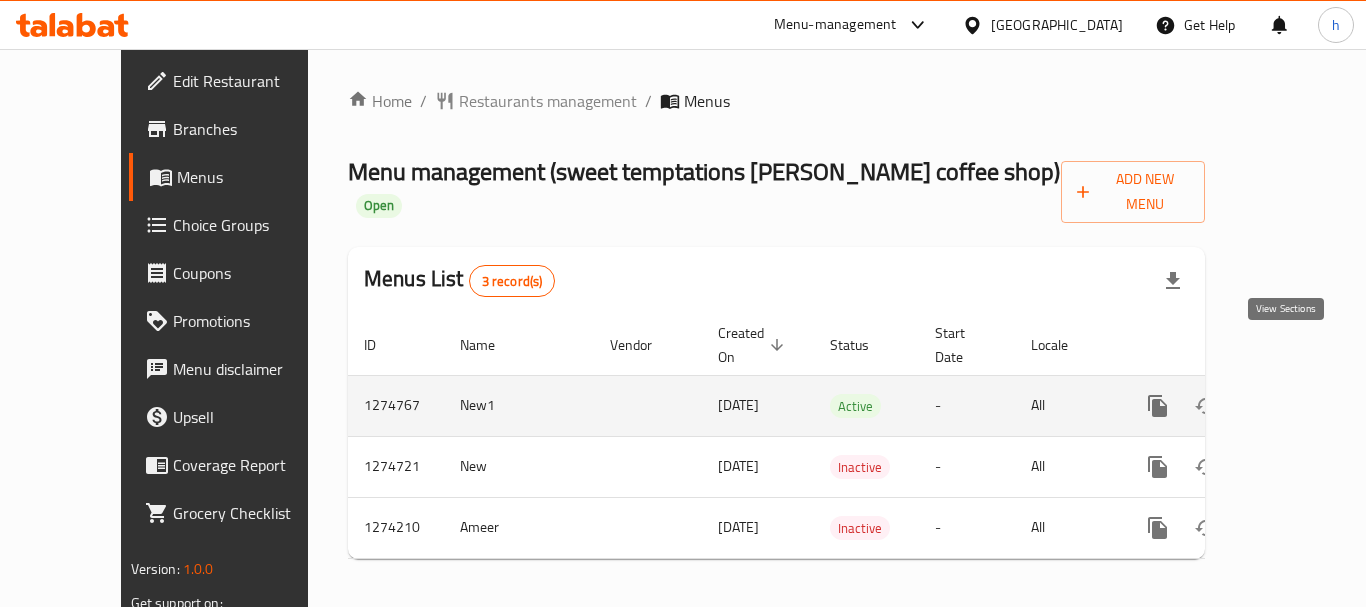 click 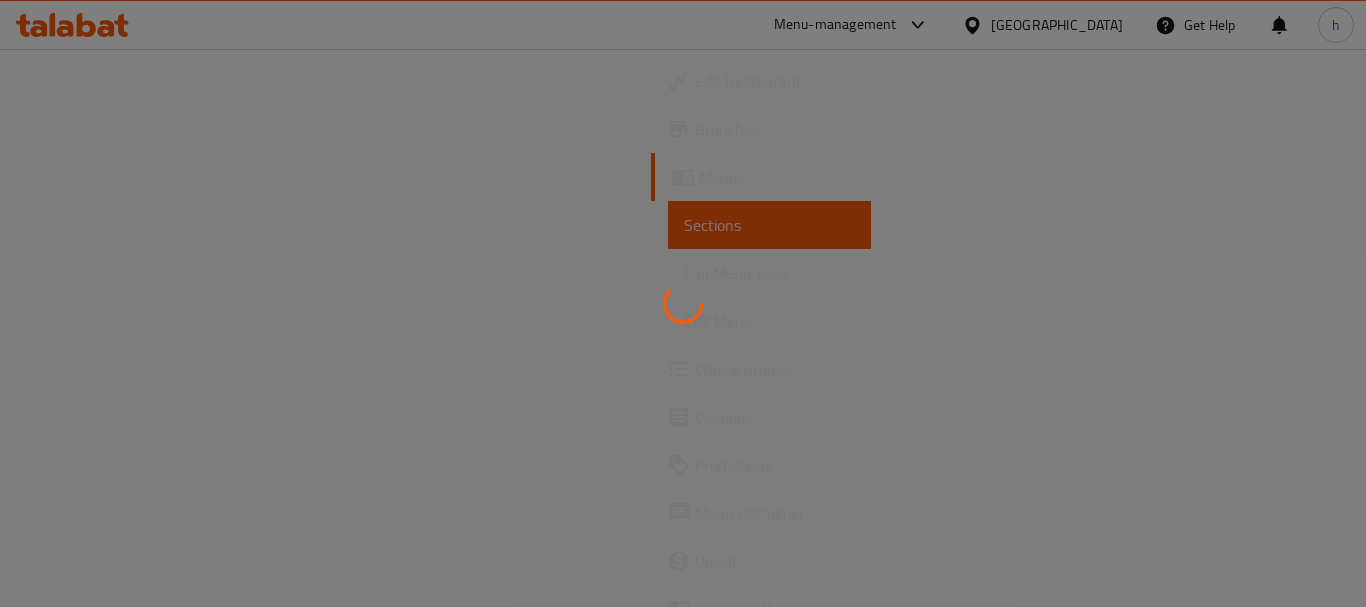 click at bounding box center [683, 303] 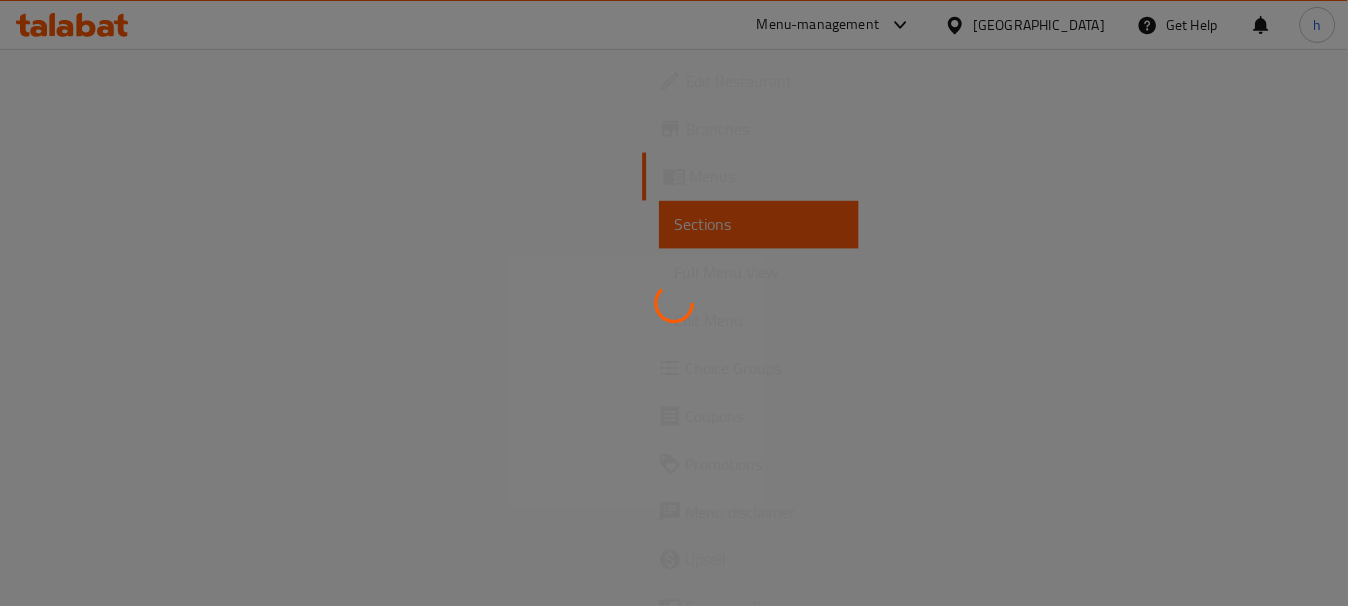 click on "Choice Groups" at bounding box center [767, 369] 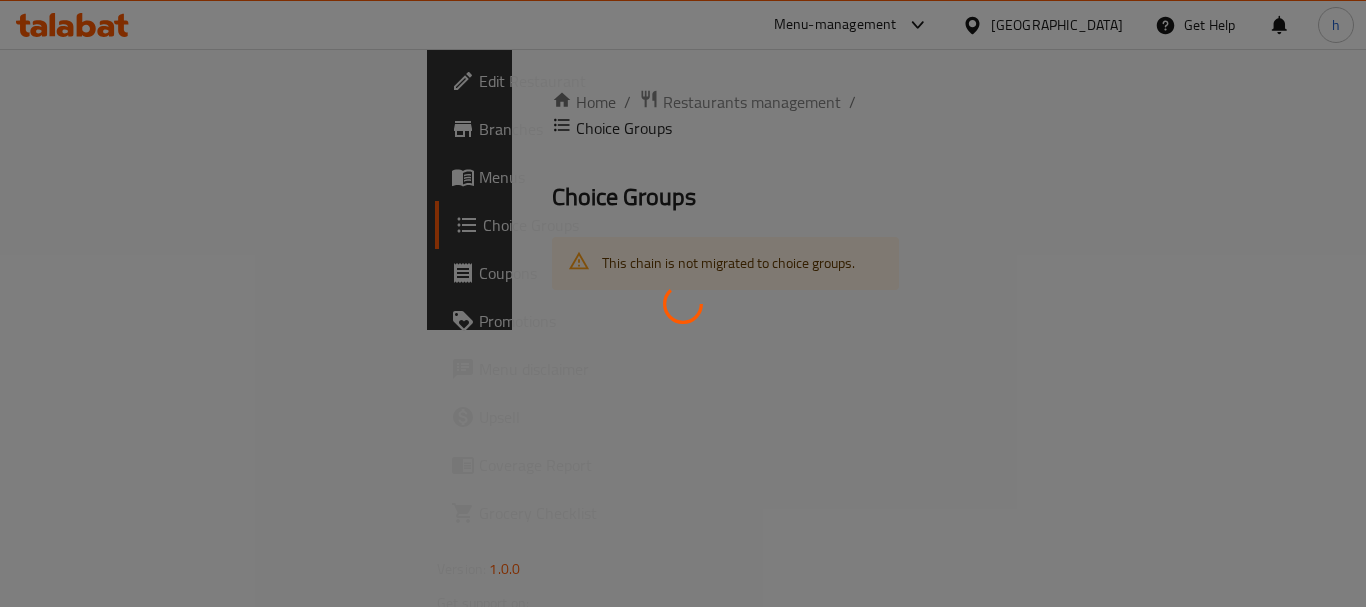 click at bounding box center [683, 303] 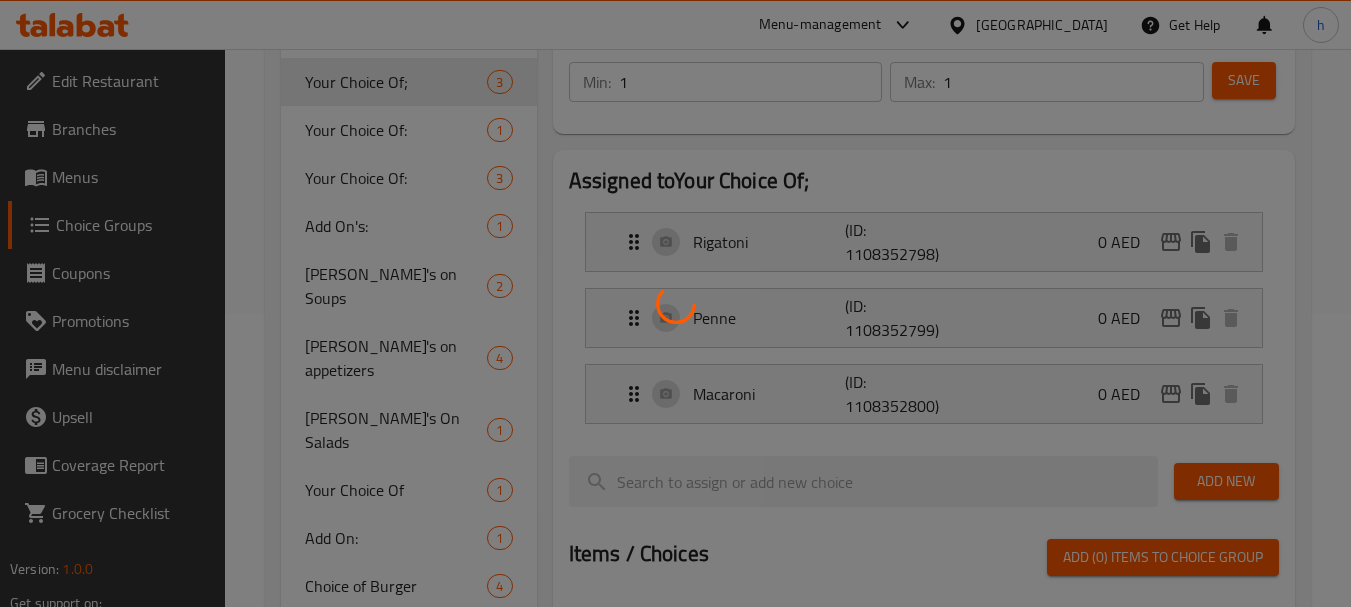 scroll, scrollTop: 300, scrollLeft: 0, axis: vertical 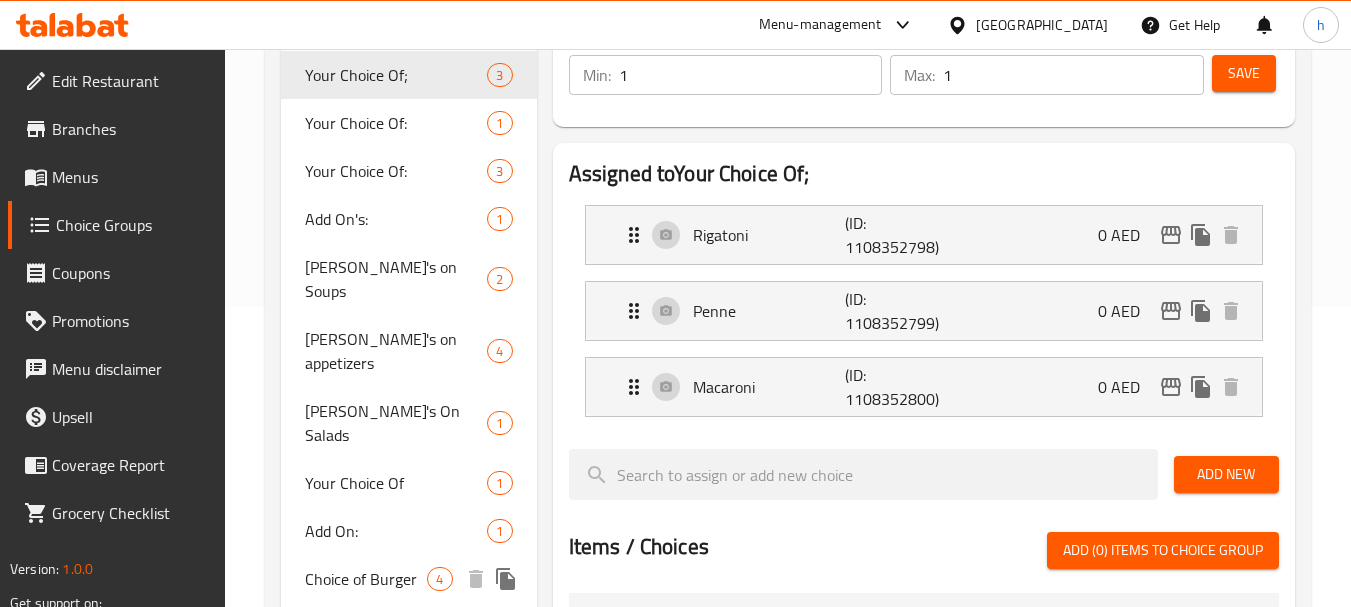 click on "Choice of Burger" at bounding box center [366, 579] 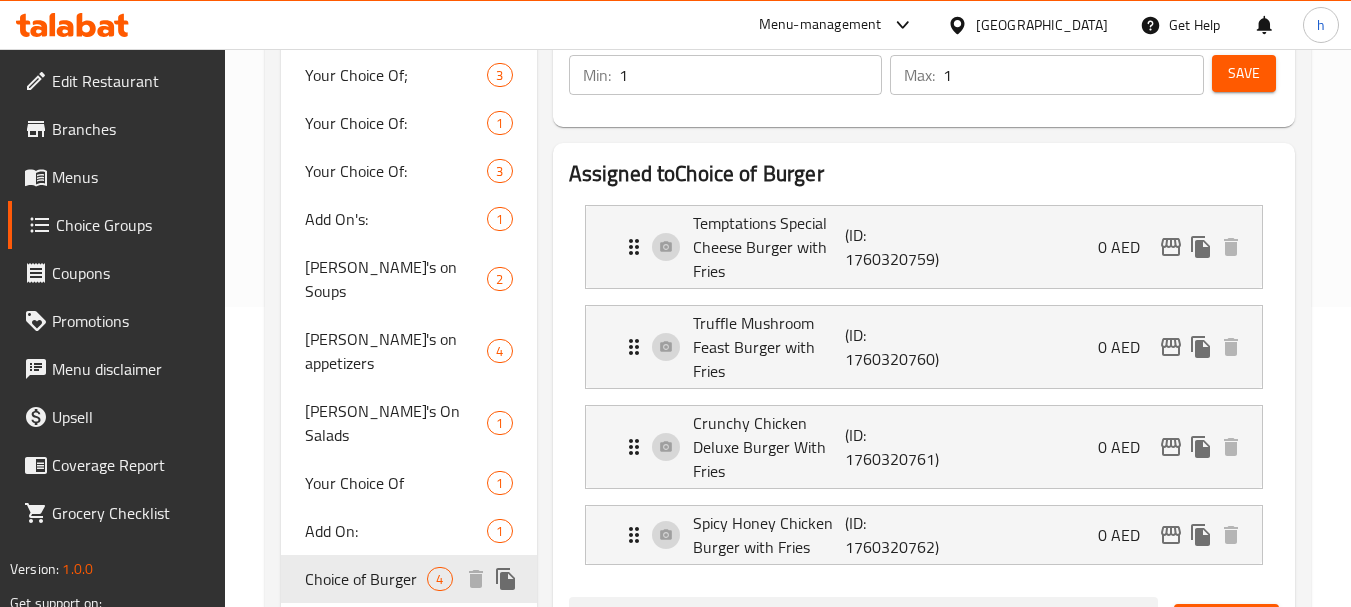 type on "Choice of Burger" 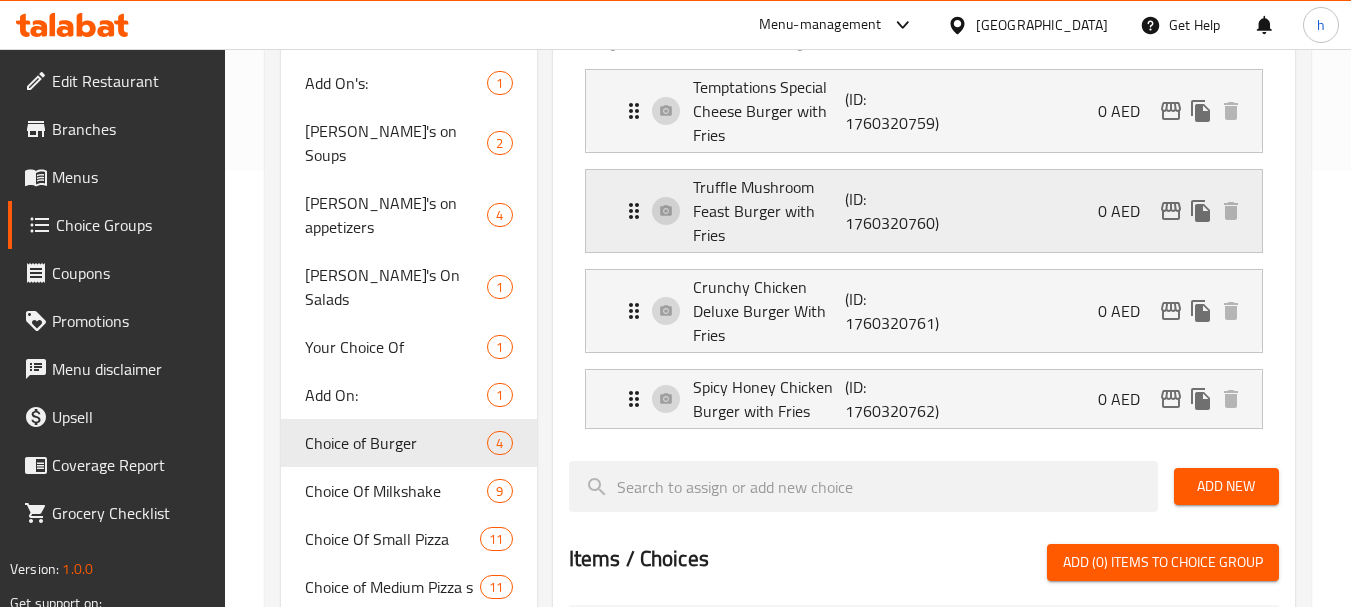 scroll, scrollTop: 400, scrollLeft: 0, axis: vertical 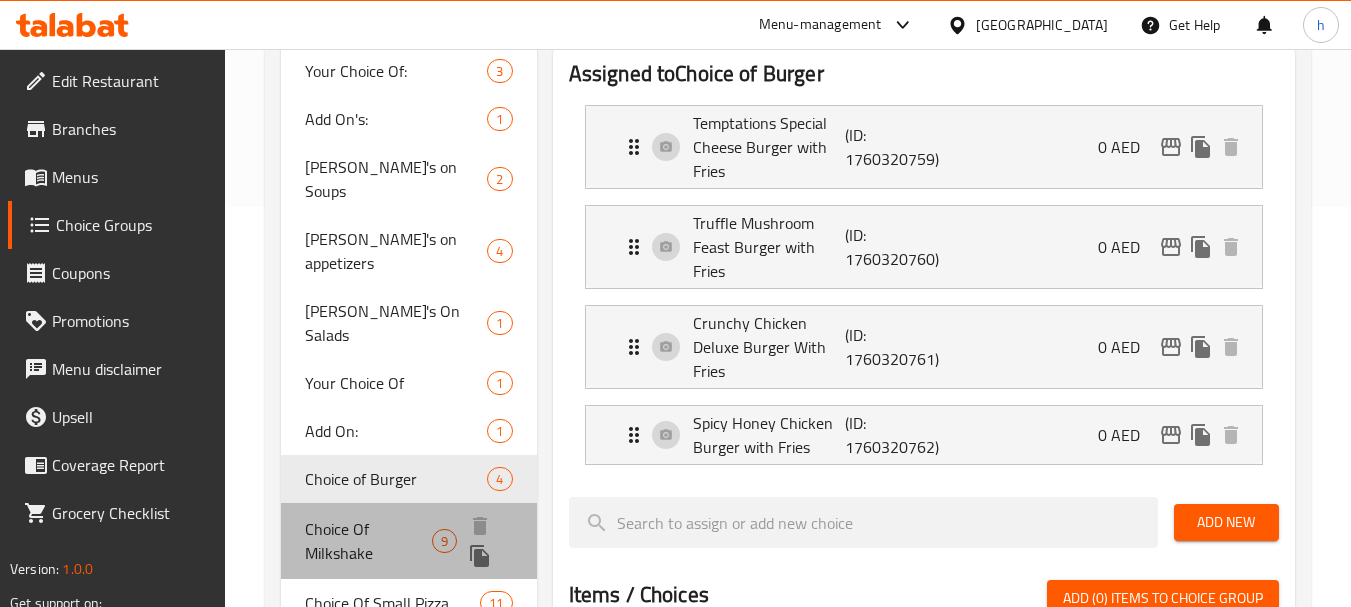 click on "Choice Of Milkshake" at bounding box center (368, 541) 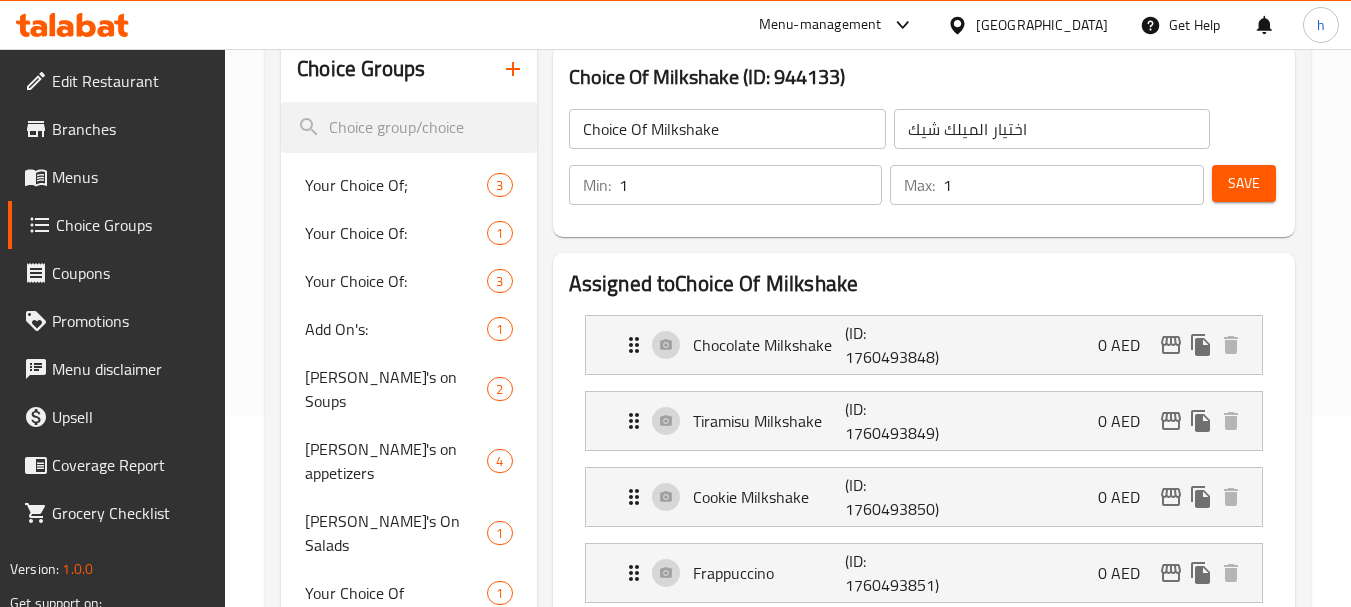 scroll, scrollTop: 400, scrollLeft: 0, axis: vertical 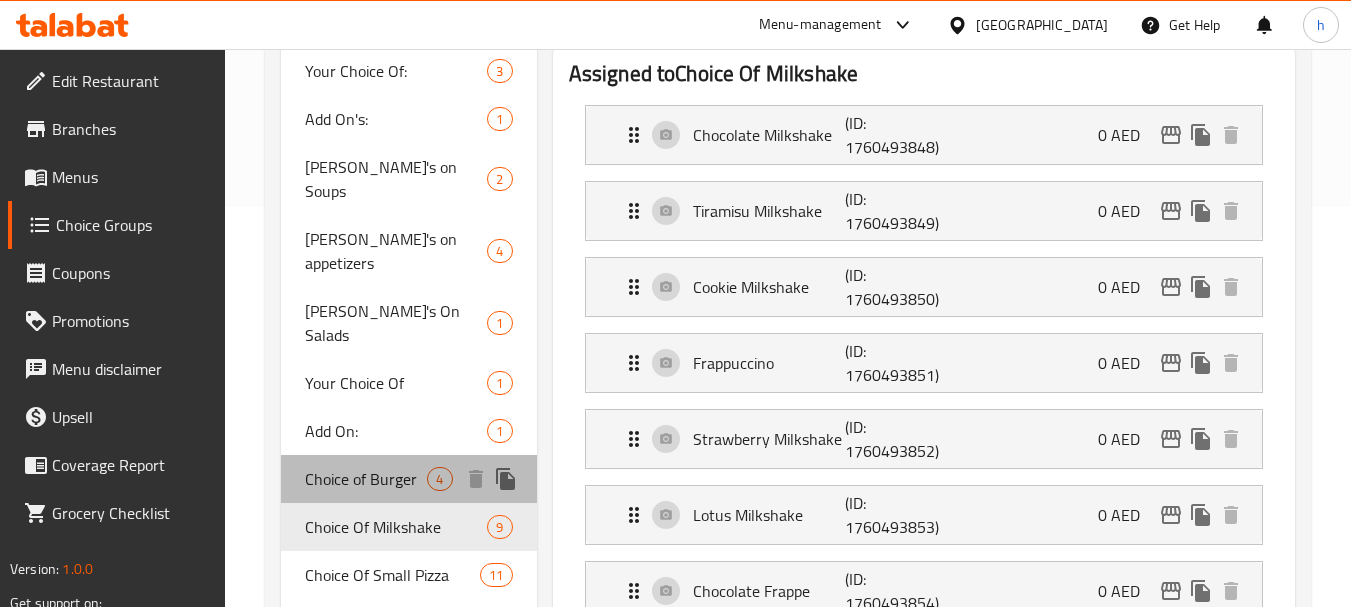 click on "Choice of Burger" at bounding box center [366, 479] 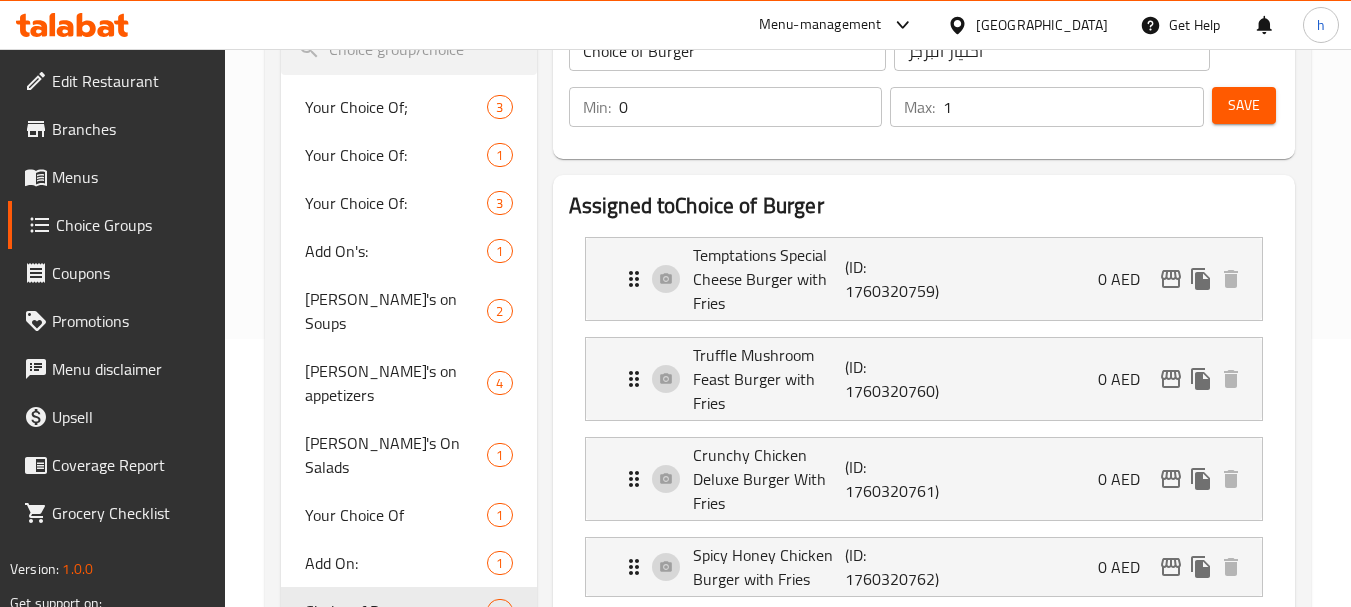 scroll, scrollTop: 300, scrollLeft: 0, axis: vertical 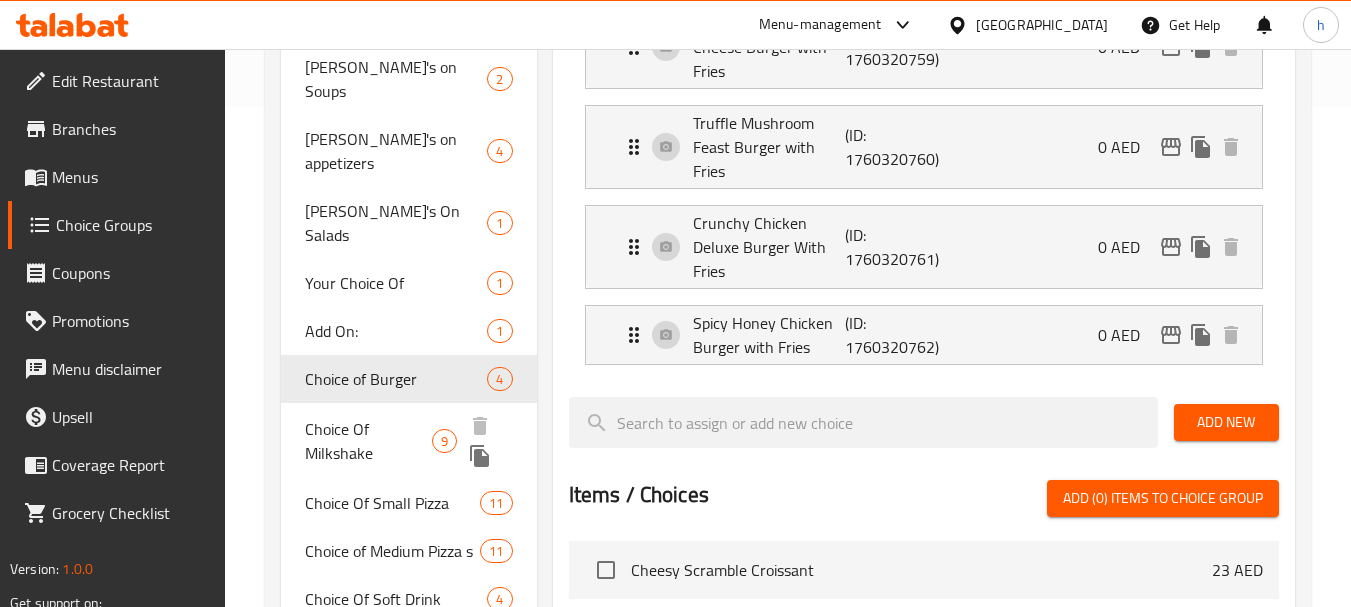 click on "Choice Of Milkshake" at bounding box center [368, 441] 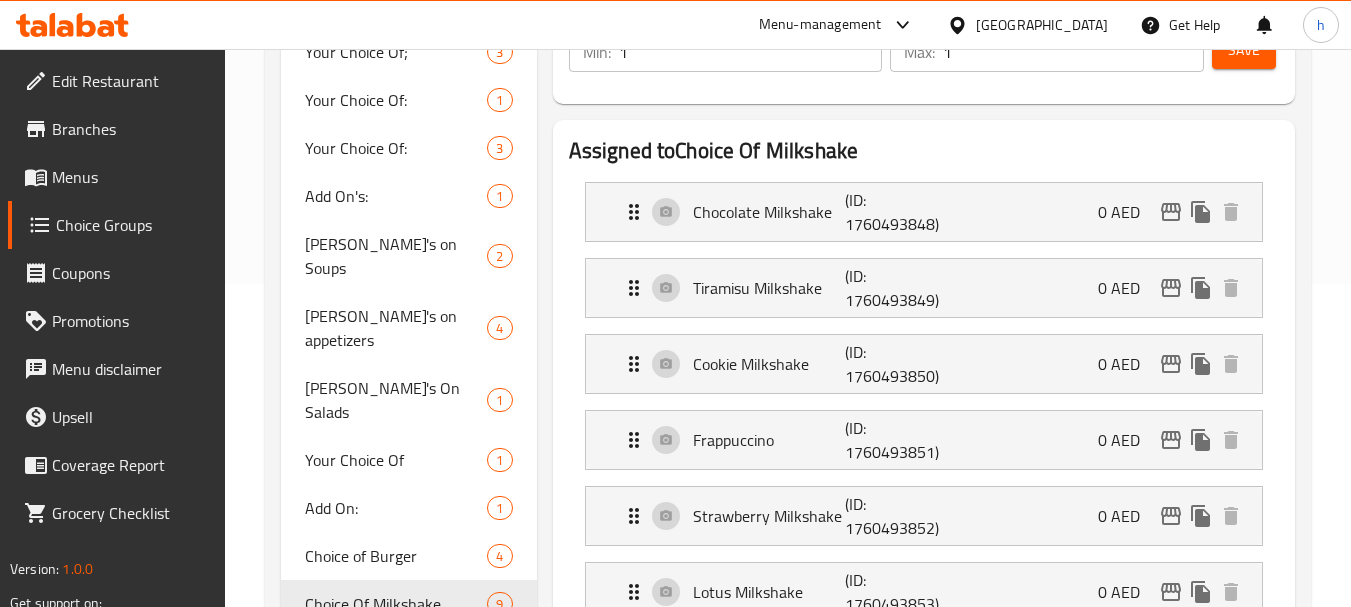 scroll, scrollTop: 0, scrollLeft: 0, axis: both 